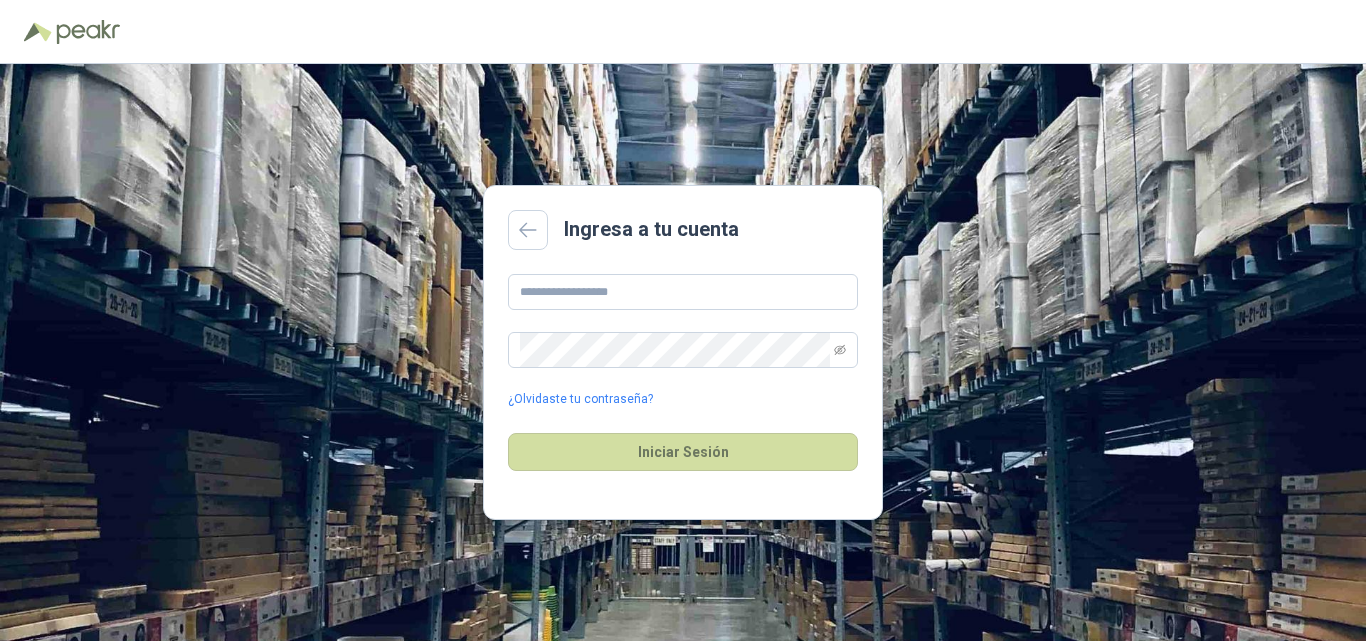 scroll, scrollTop: 0, scrollLeft: 0, axis: both 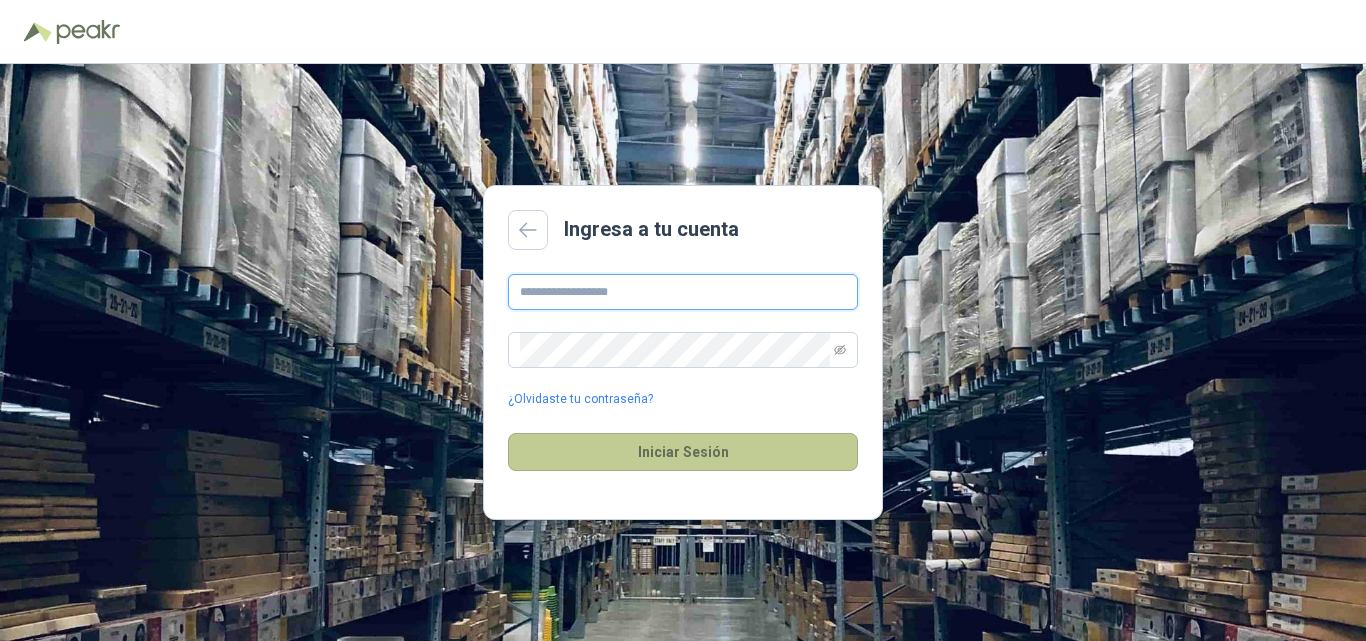 type on "**********" 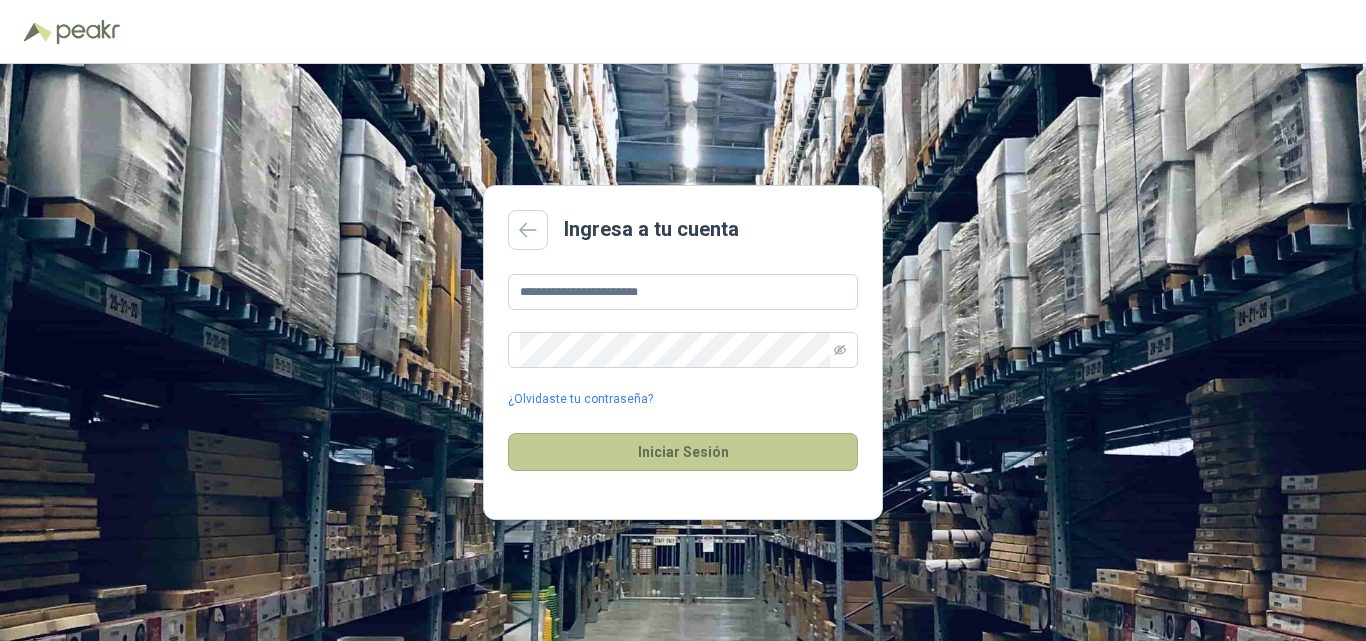 click on "Iniciar Sesión" at bounding box center [683, 452] 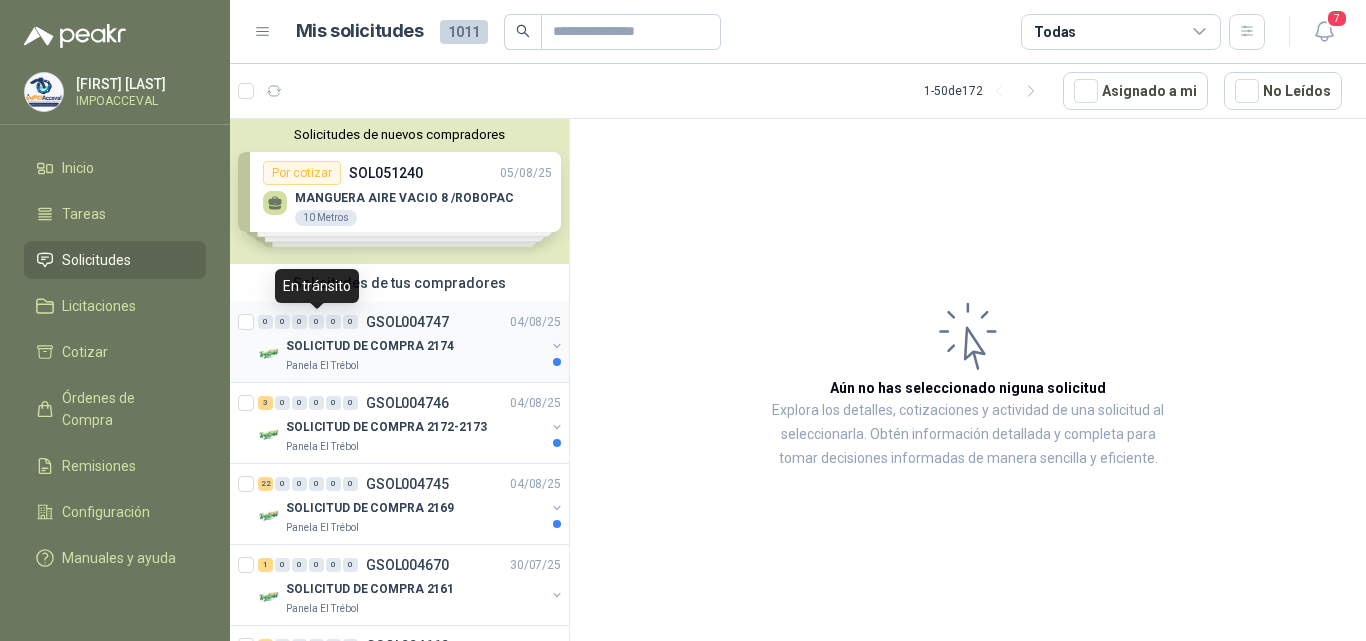 click on "0" at bounding box center [316, 322] 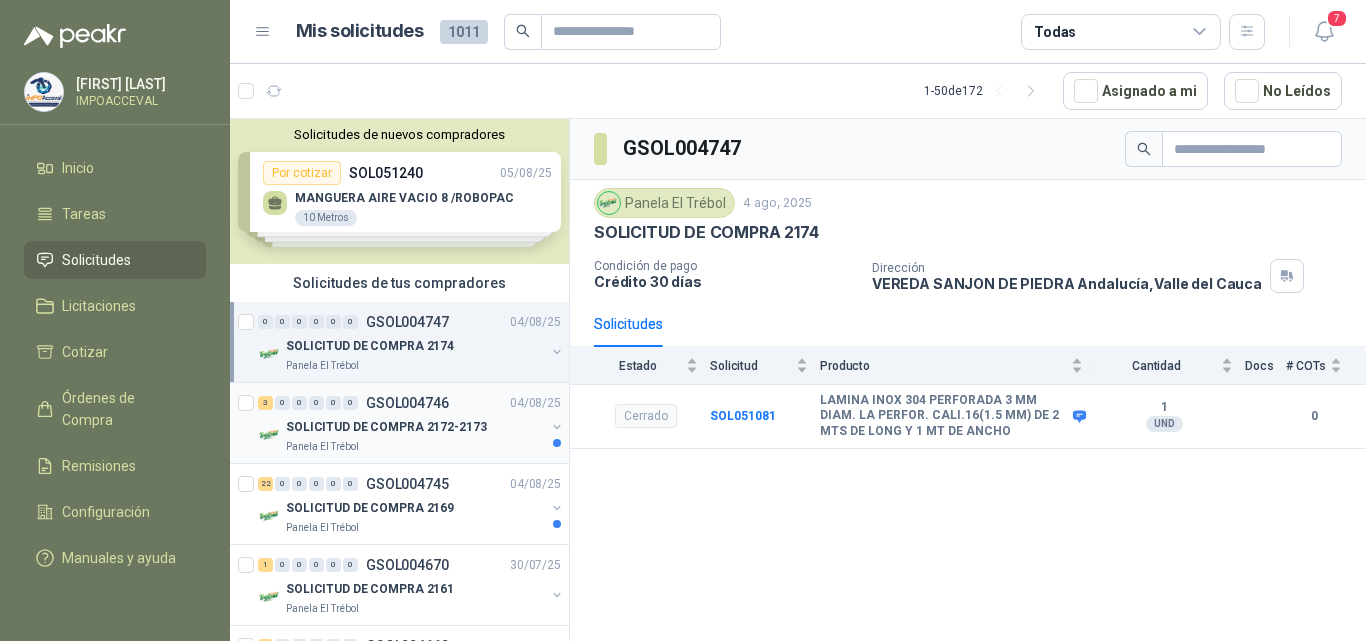click on "SOLICITUD DE COMPRA 2172-2173" at bounding box center (386, 427) 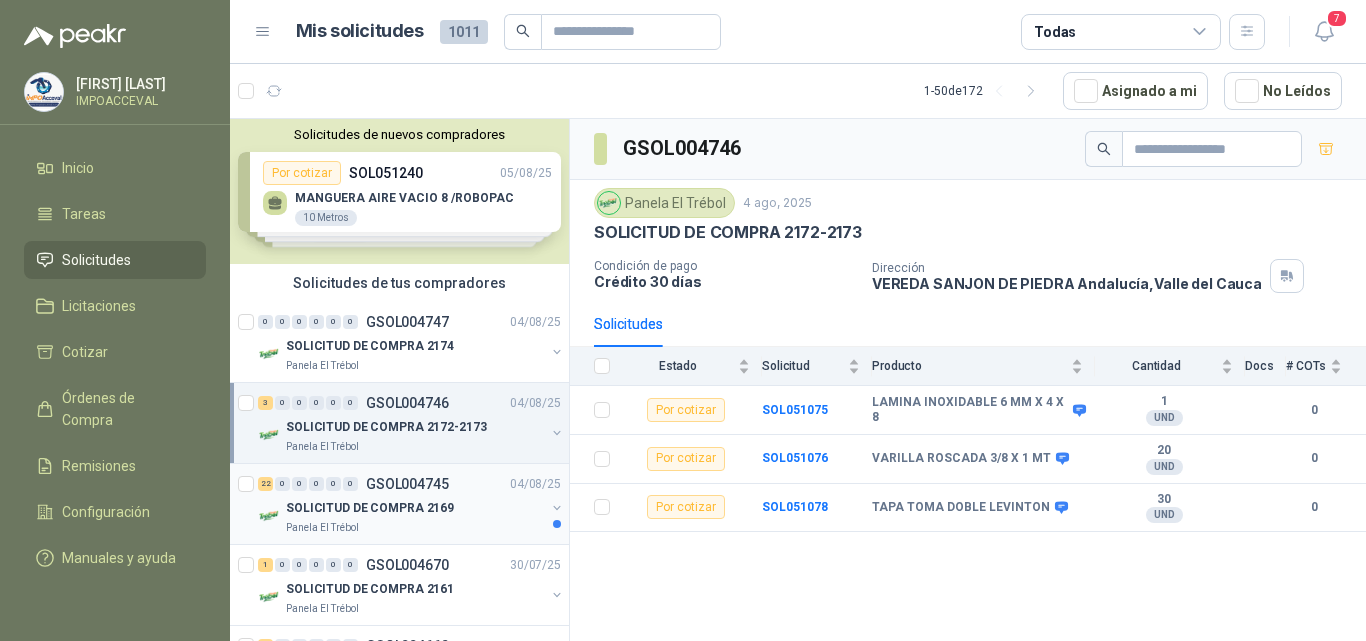 click on "SOLICITUD DE COMPRA 2169" at bounding box center [370, 508] 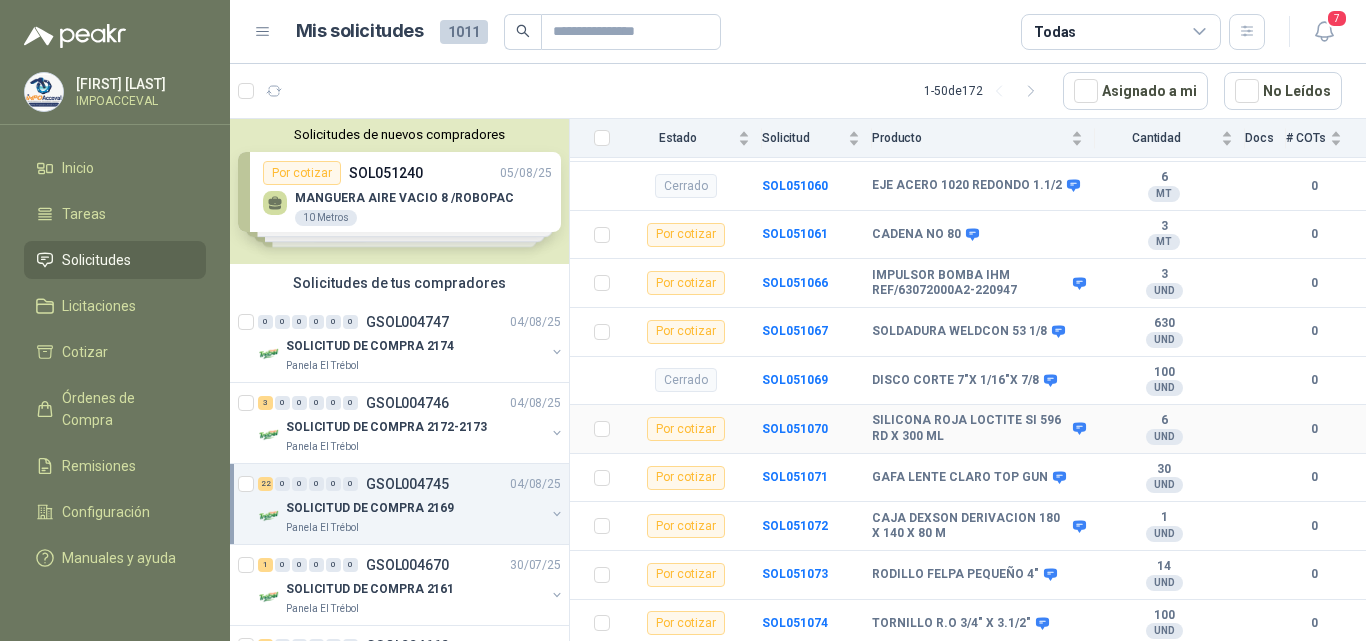 scroll, scrollTop: 1129, scrollLeft: 0, axis: vertical 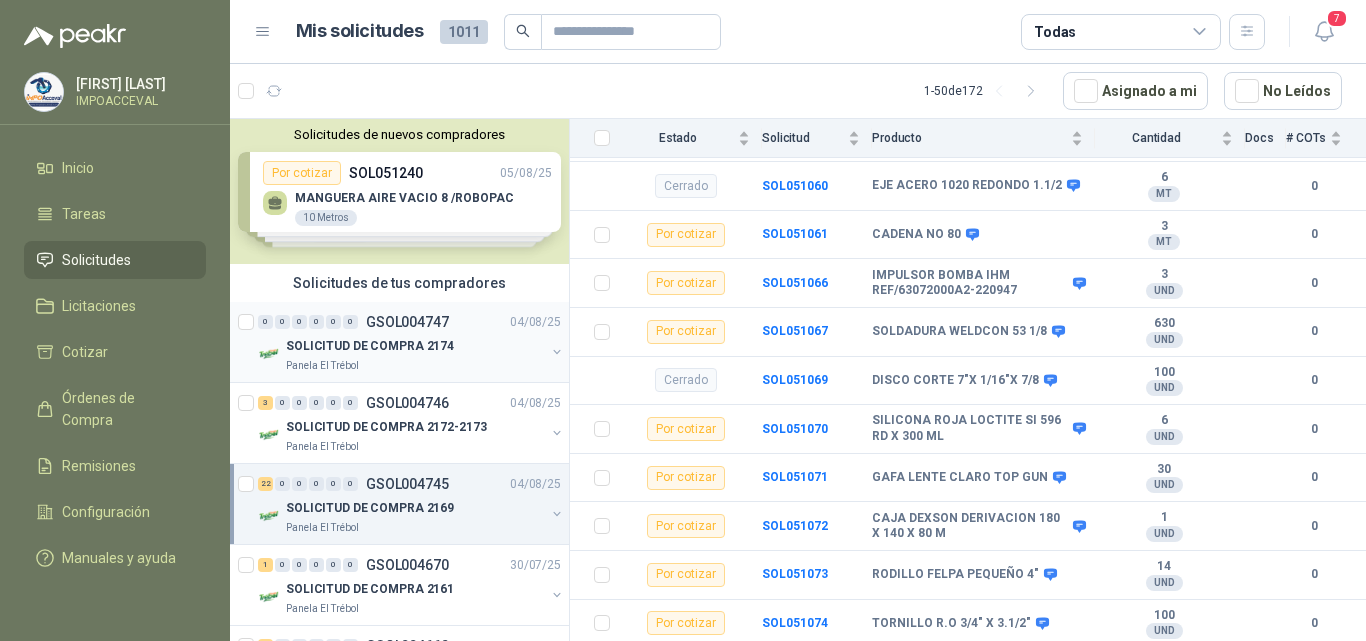 click on "SOLICITUD DE COMPRA 2174" at bounding box center (370, 346) 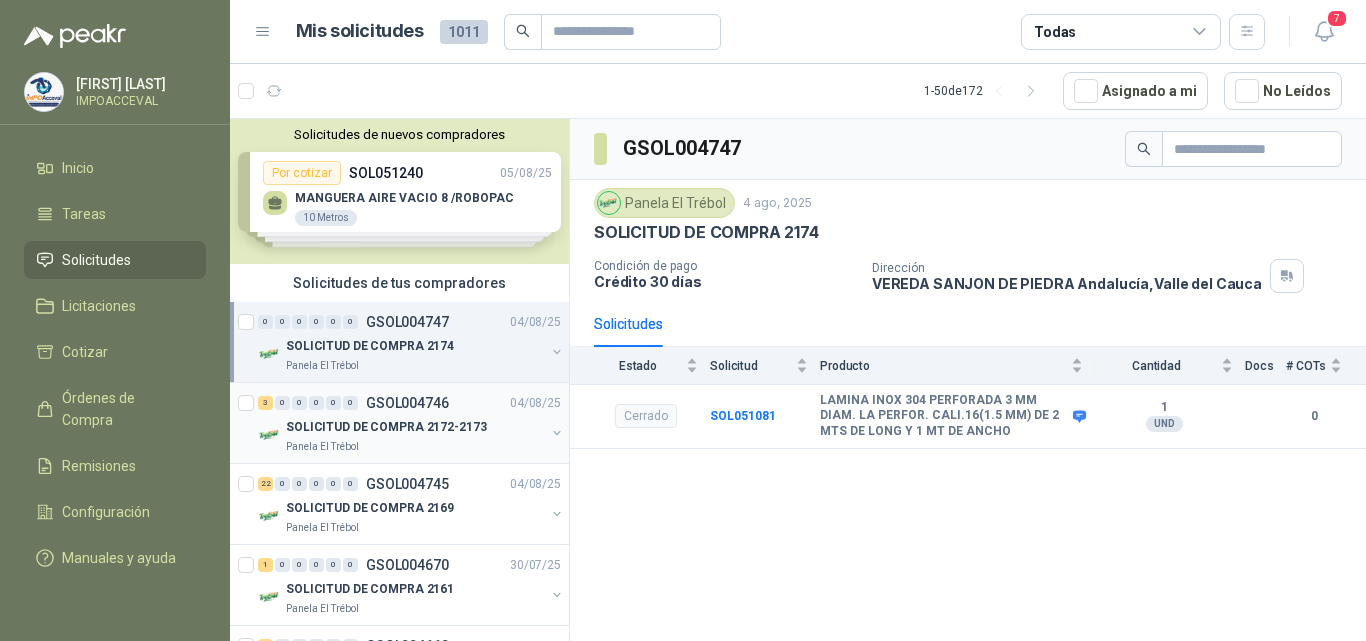 click on "SOLICITUD DE COMPRA 2172-2173" at bounding box center [386, 427] 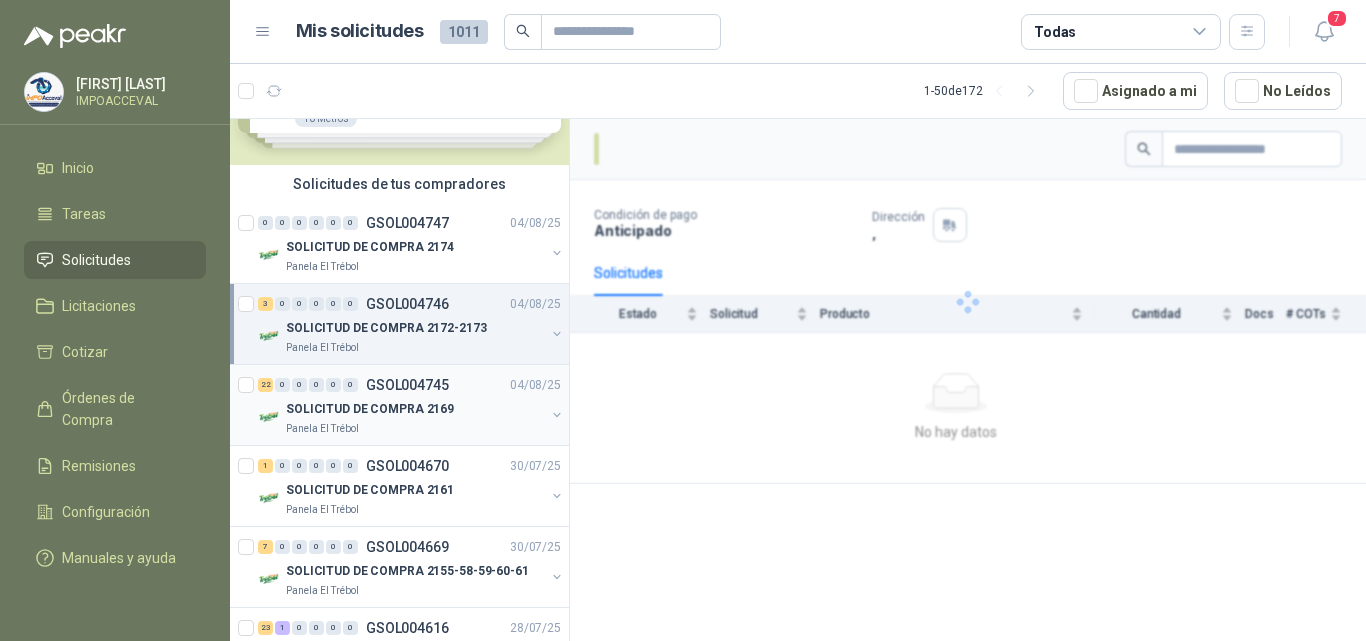 scroll, scrollTop: 100, scrollLeft: 0, axis: vertical 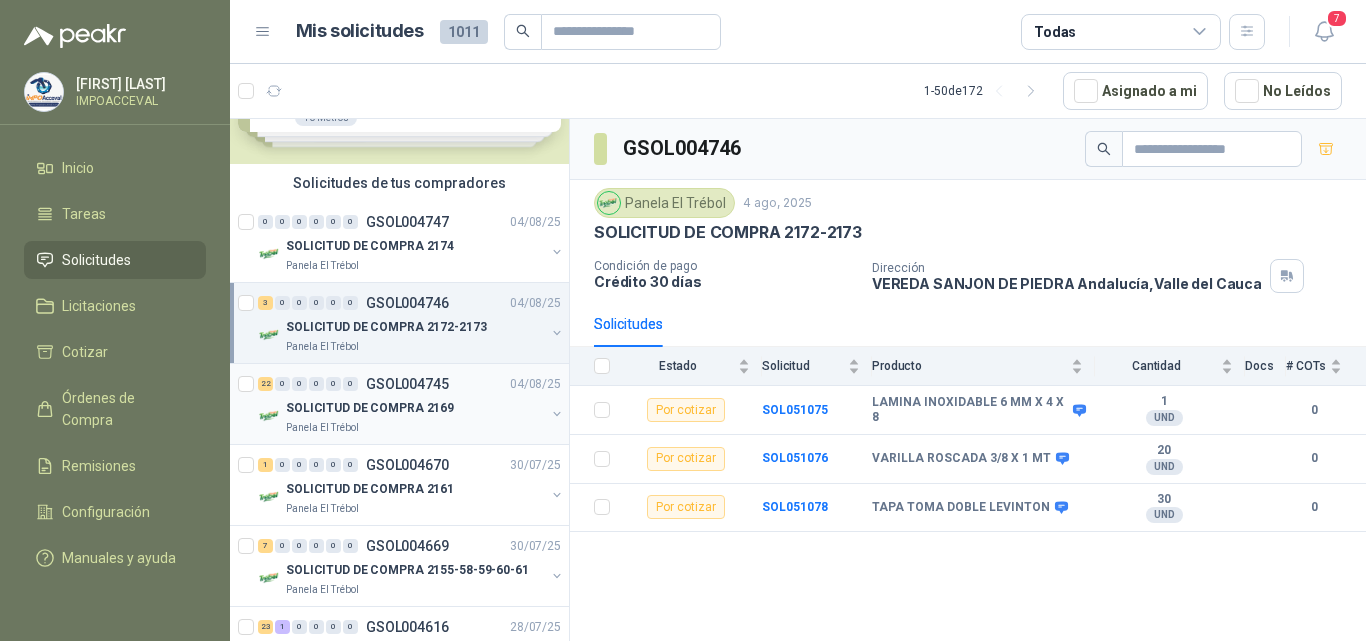 click on "GSOL004745" at bounding box center [407, 384] 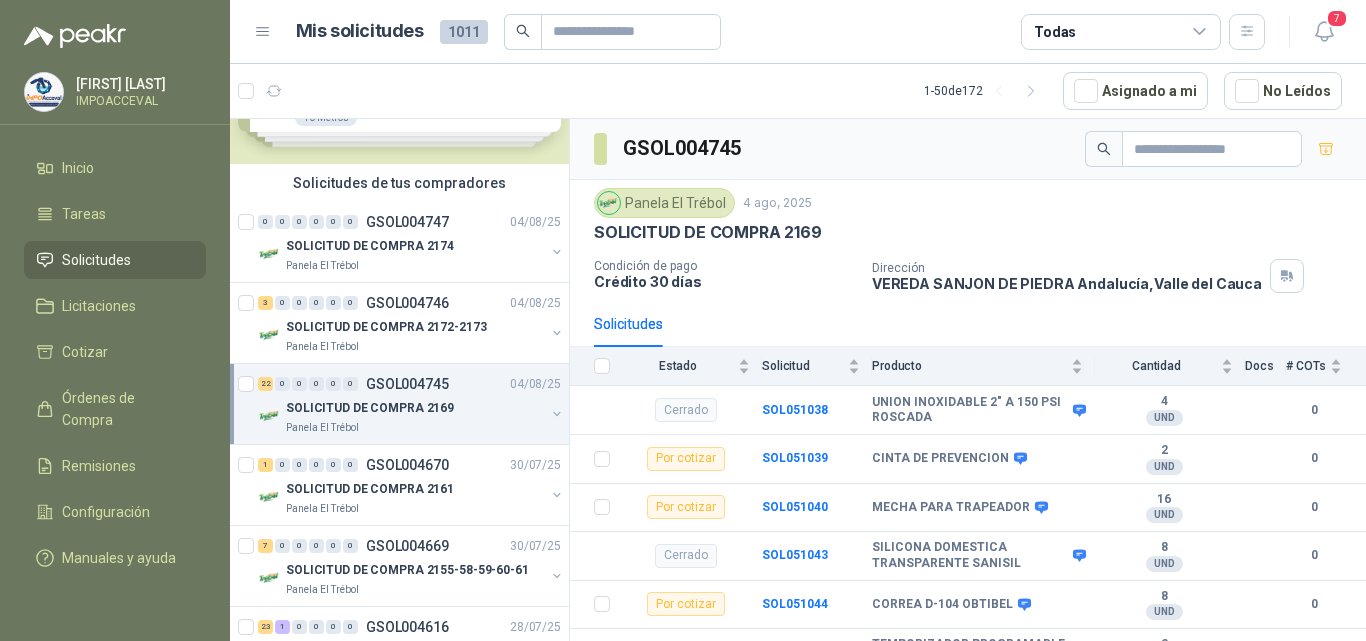 scroll, scrollTop: 200, scrollLeft: 0, axis: vertical 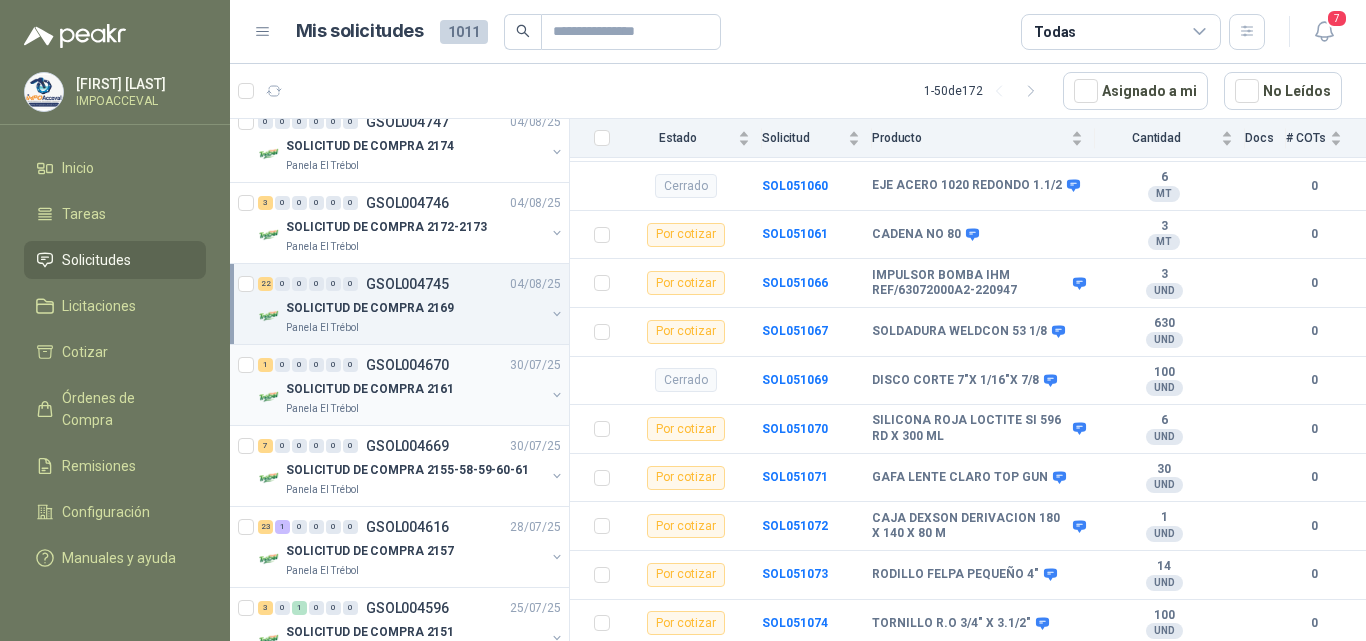 click on "[NUMBER]   [NUMBER]   [NUMBER]   [NUMBER]   [NUMBER]   [NUMBER]   GSOL004670 [DATE]" at bounding box center [411, 365] 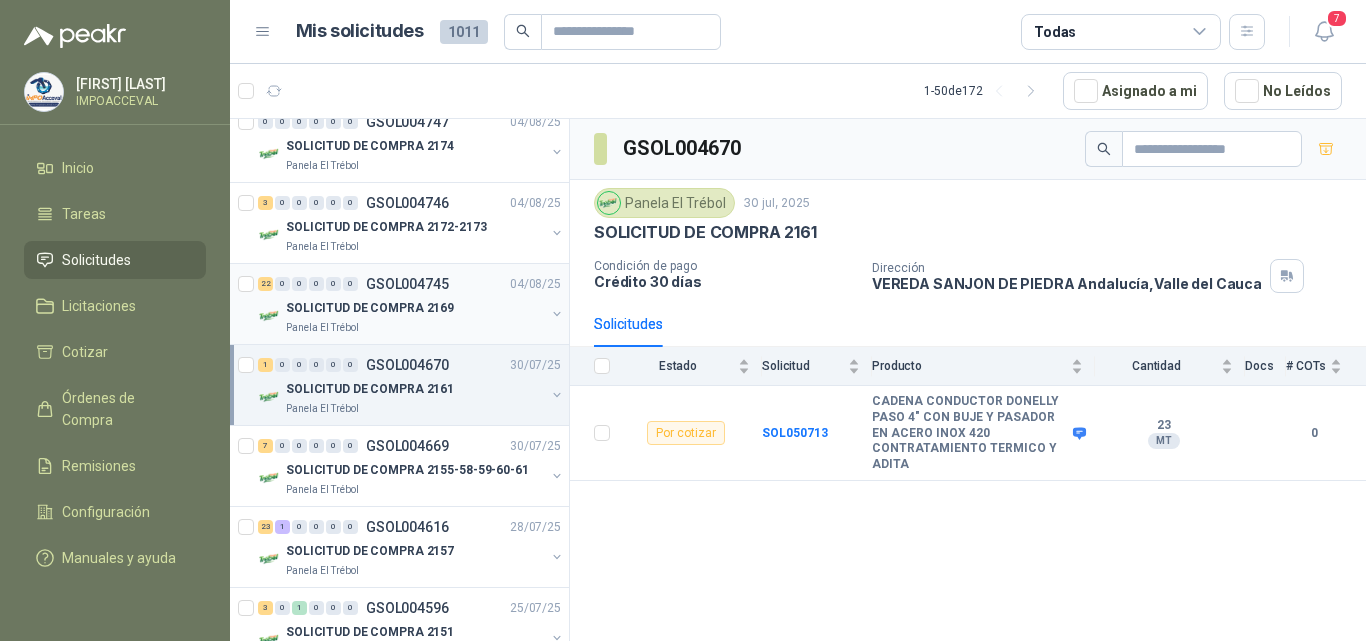 click on "0" at bounding box center (350, 284) 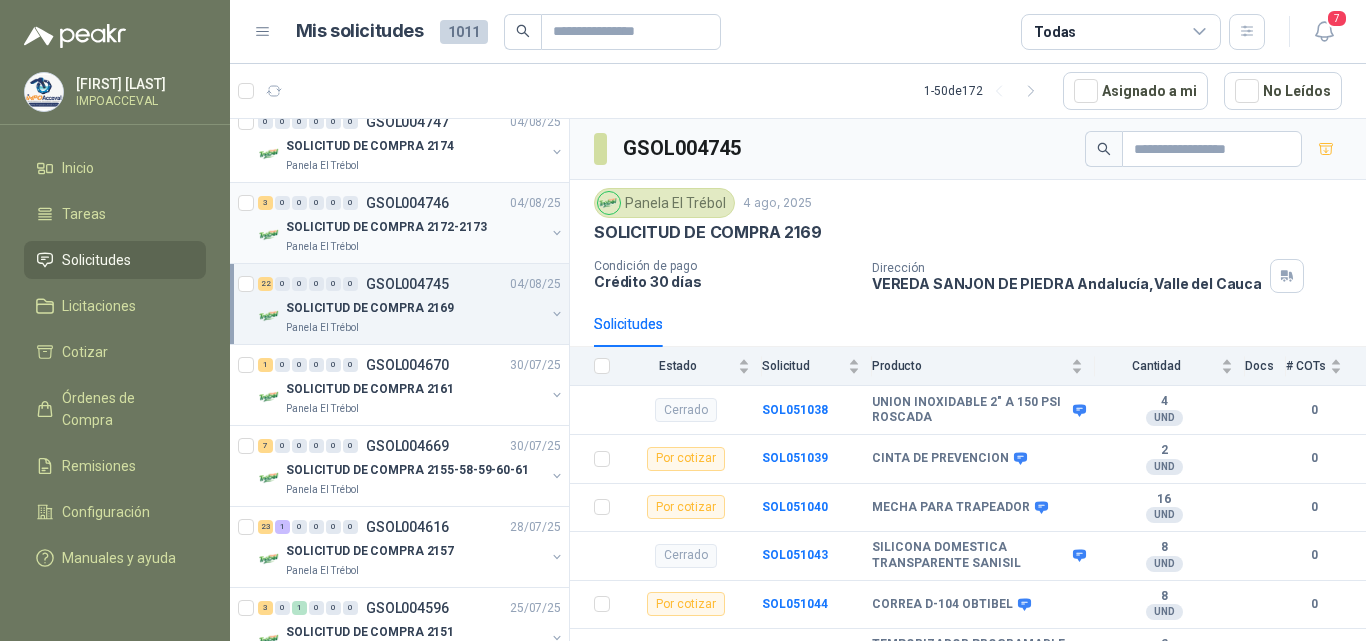 click at bounding box center [270, 235] 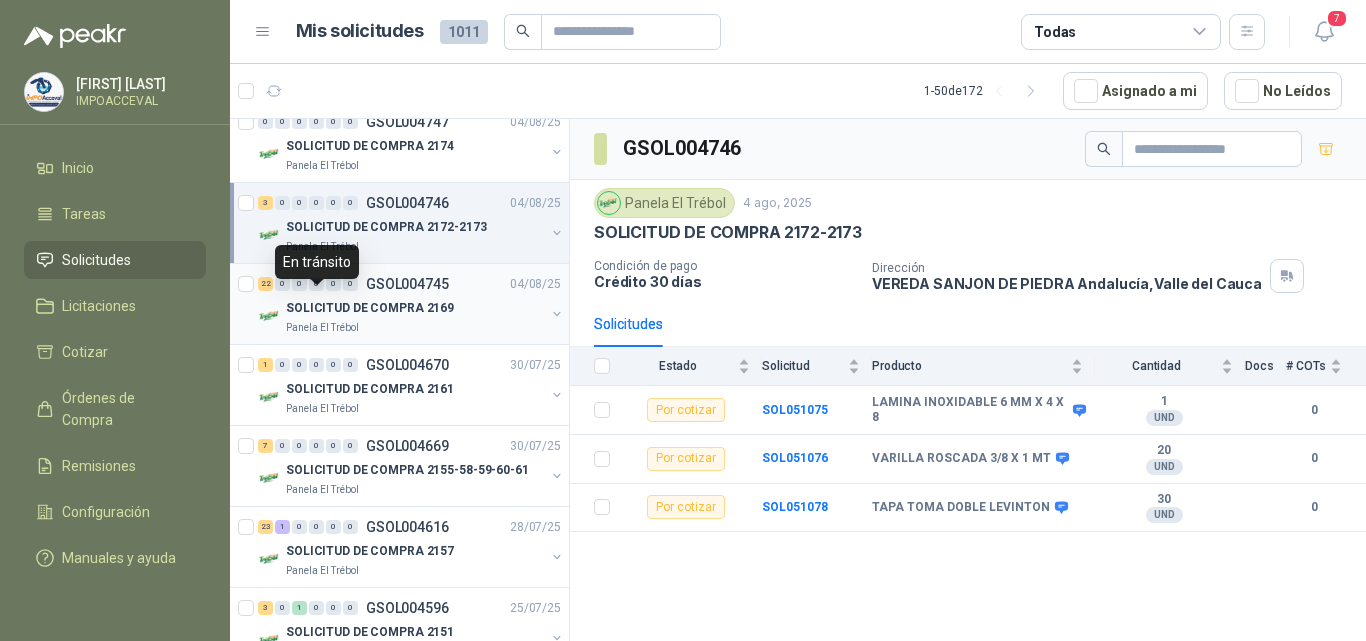 scroll, scrollTop: 100, scrollLeft: 0, axis: vertical 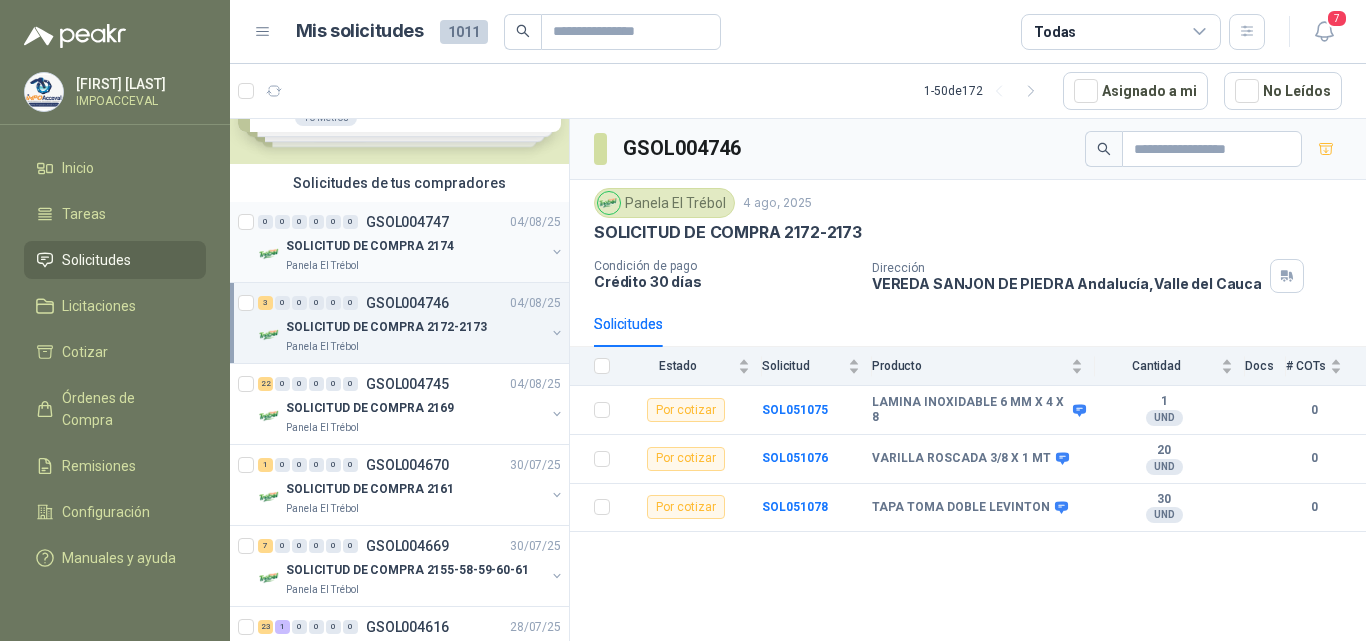 click on "SOLICITUD DE COMPRA 2174" at bounding box center [370, 246] 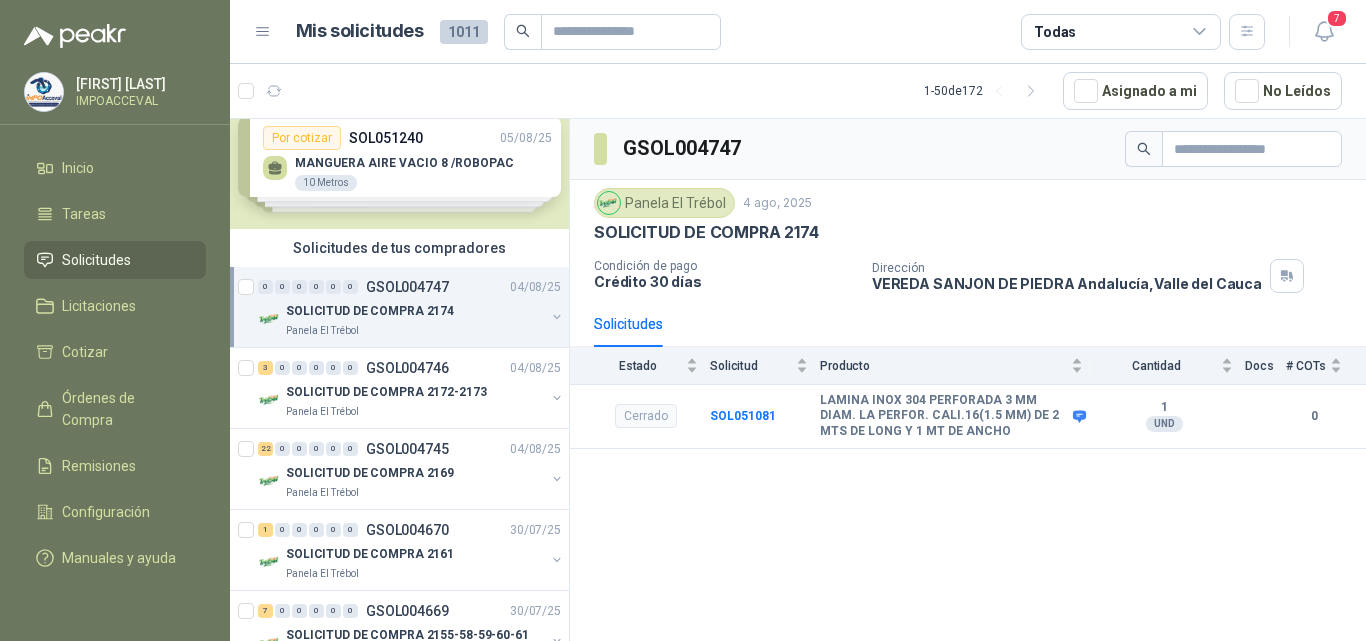 scroll, scrollTop: 0, scrollLeft: 0, axis: both 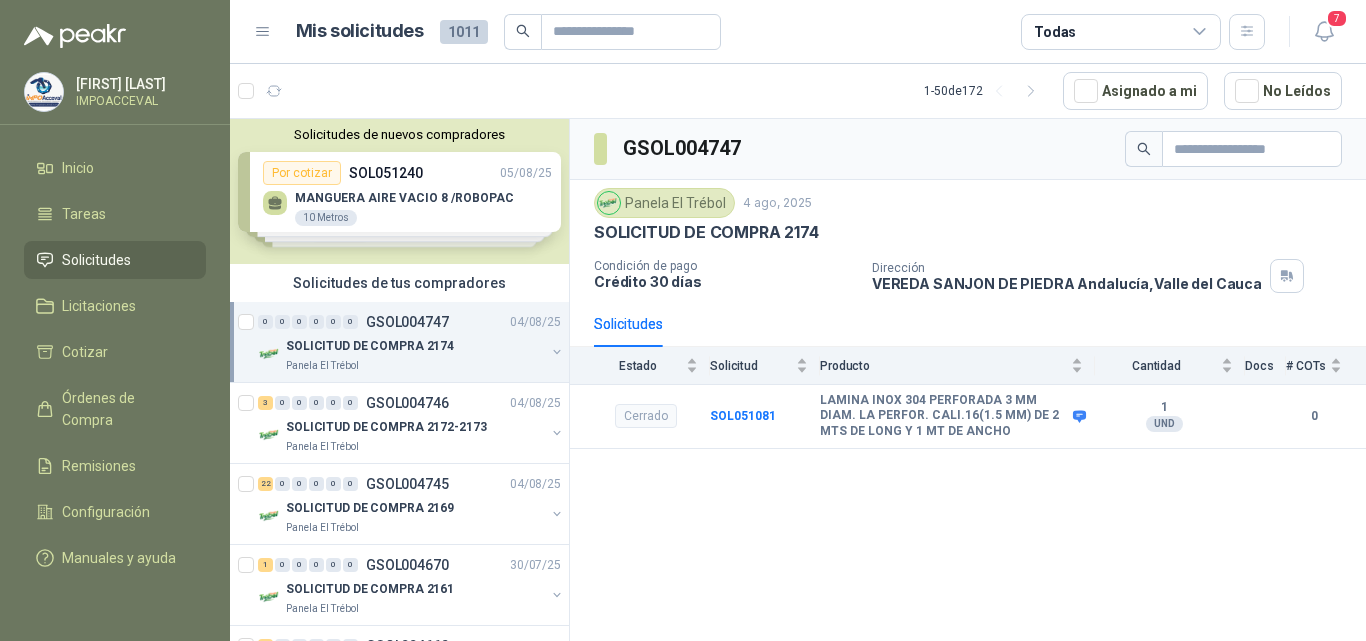 click on "Solicitudes de nuevos compradores Por cotizar SOL051240 [DATE]   MANGUERA AIRE VACIO 8 /ROBOPAC 10   Metros Por cotizar SOL051154 [DATE]   BARRA REDONDA DE NYLON 5 1   Metros Por cotizar SOL051173 [DATE]   VALVULA UNIVERSAL LISA GRIS PVC DE 2 10   Unidades Por cotizar SOL051130 [DATE]   JUNTAS FLEXIBLES METALICAS DE 4" 2   Unidades ¿Quieres recibir  cientos de solicitudes de compra  como estas todos los días? Agenda una reunión" at bounding box center [399, 191] 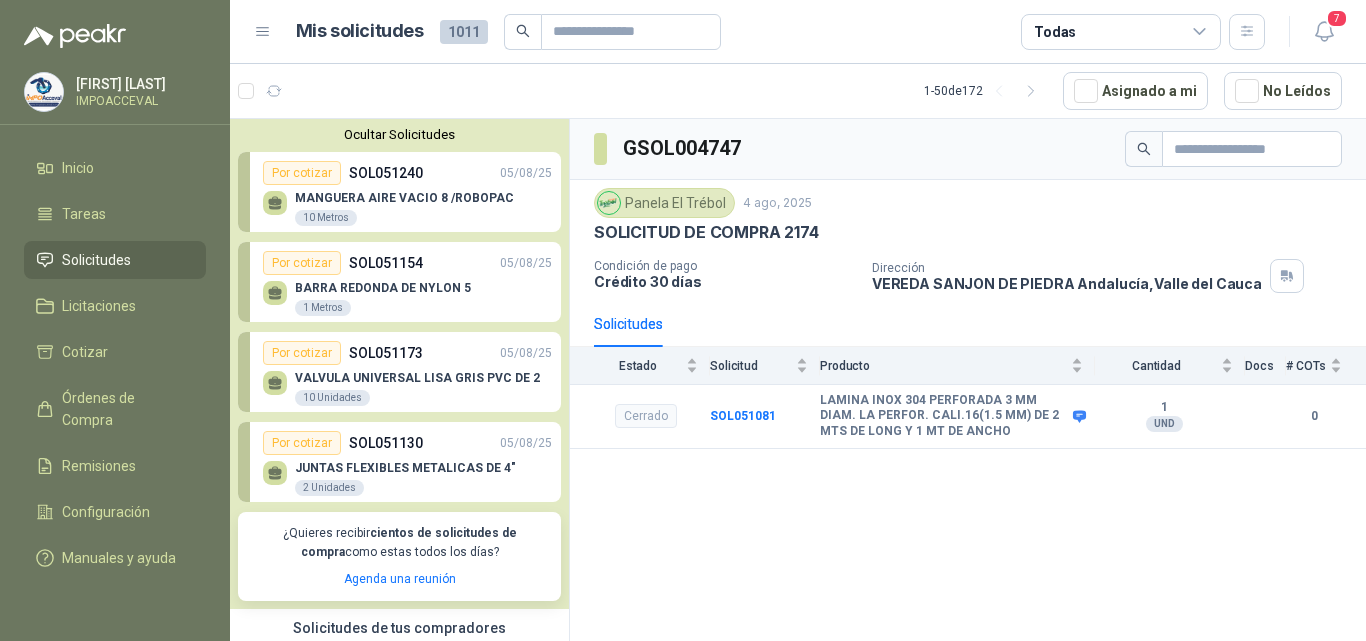 click on "SOL051240" at bounding box center (386, 173) 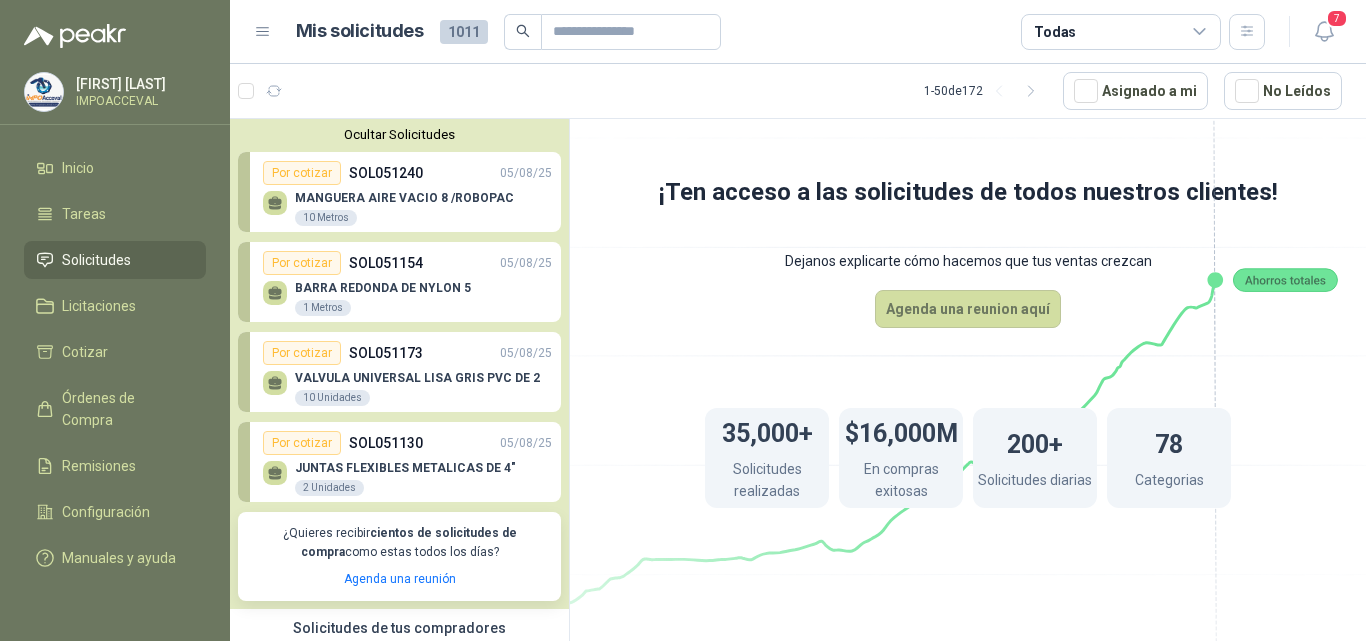 click on "SOL051240" at bounding box center [386, 173] 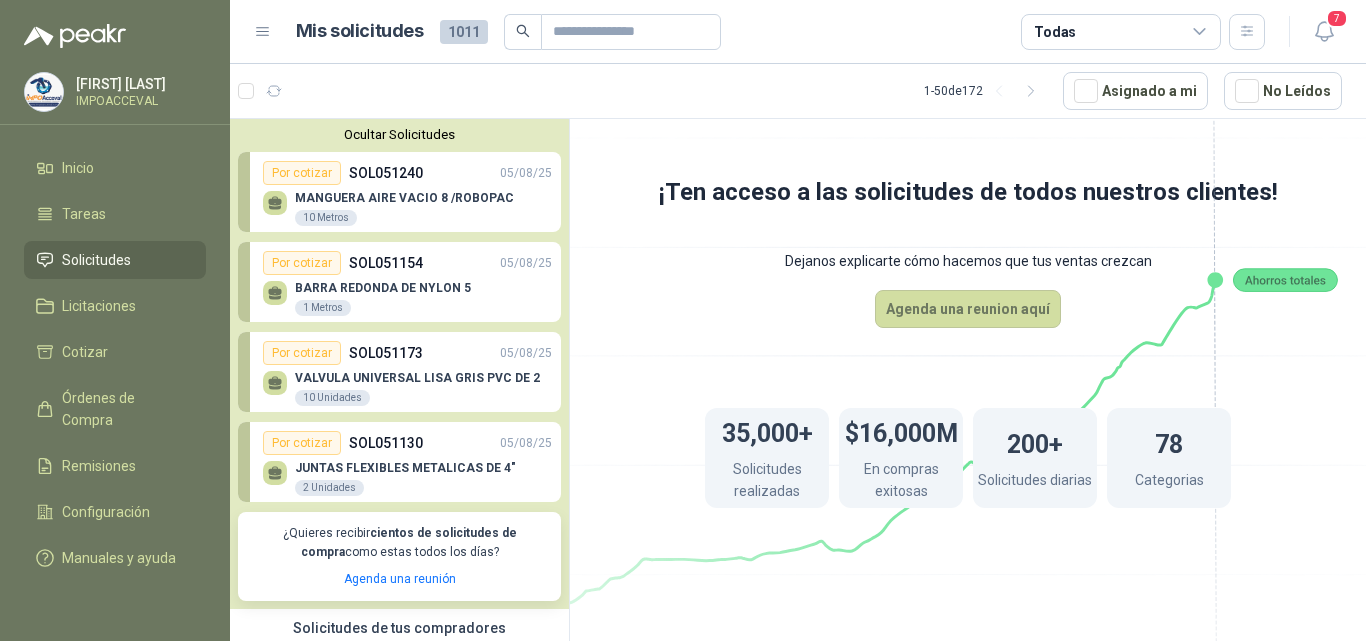 click on "VALVULA UNIVERSAL LISA GRIS PVC DE 2" at bounding box center [417, 378] 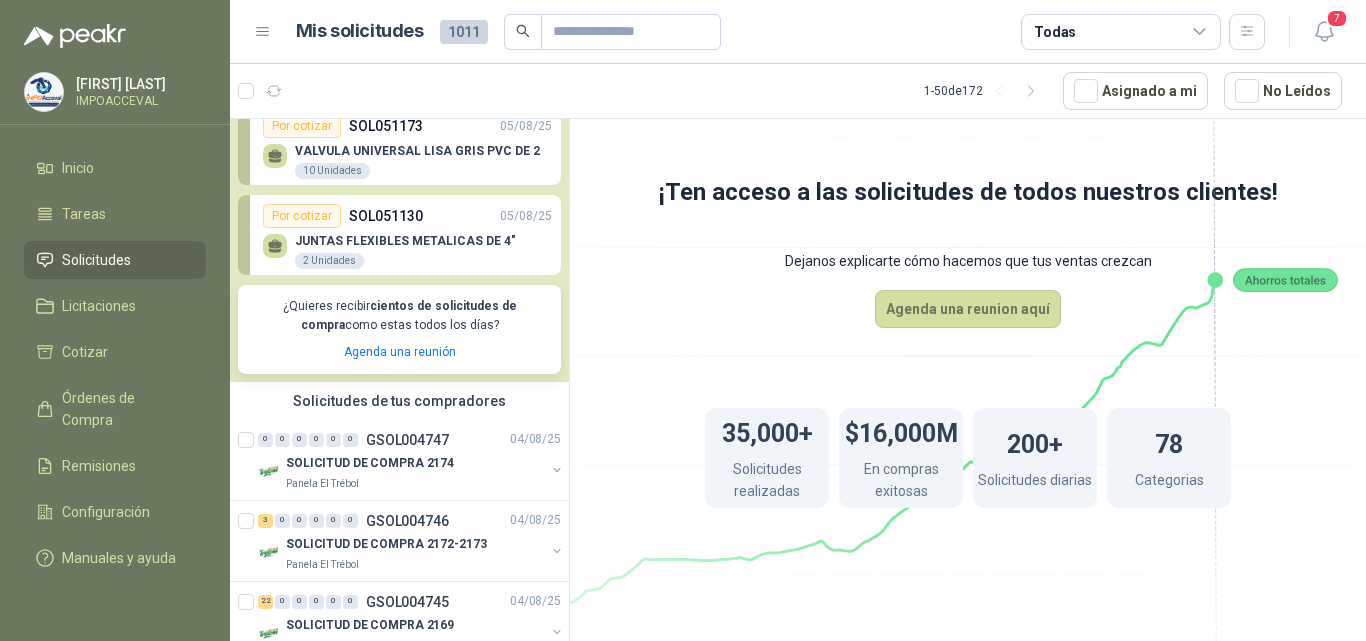 scroll, scrollTop: 300, scrollLeft: 0, axis: vertical 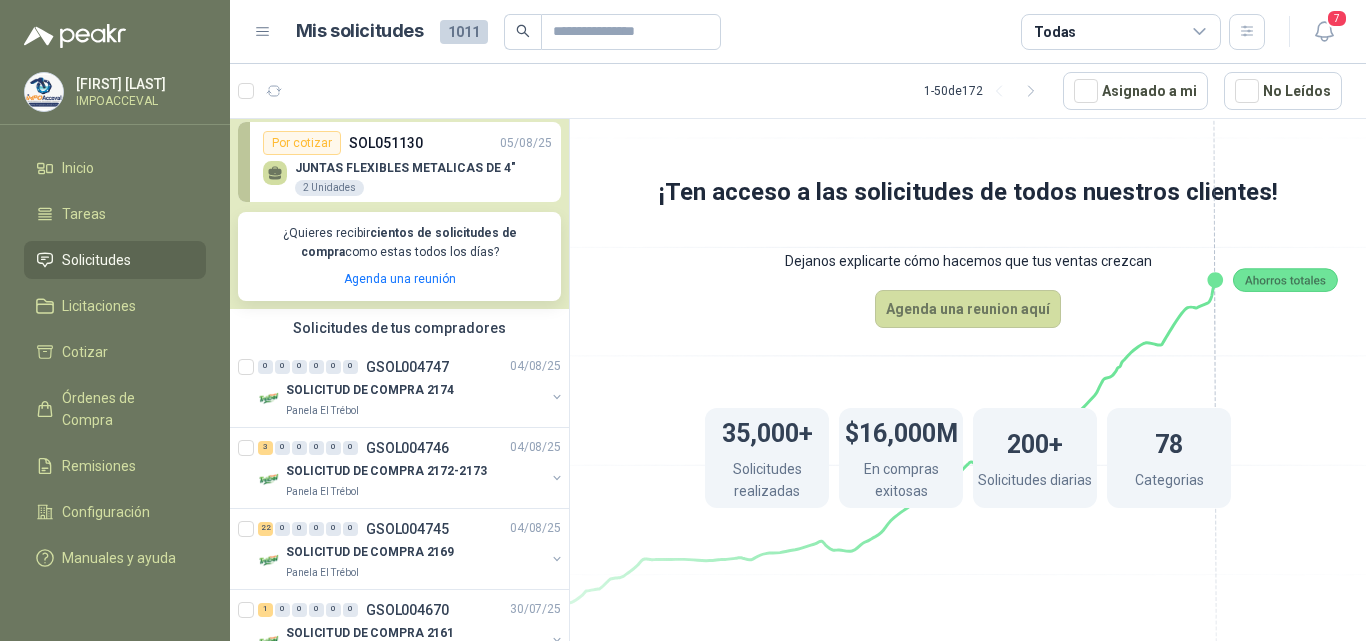 click on "Solicitudes" at bounding box center (96, 260) 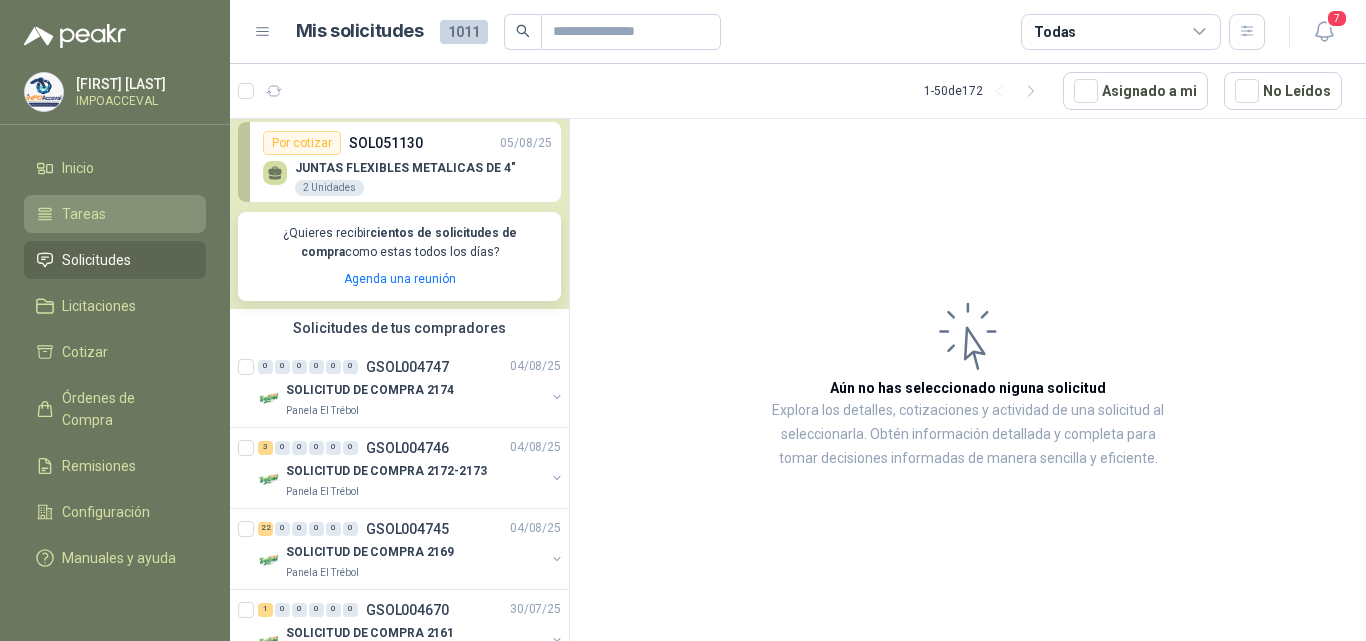 click on "Tareas" at bounding box center [84, 214] 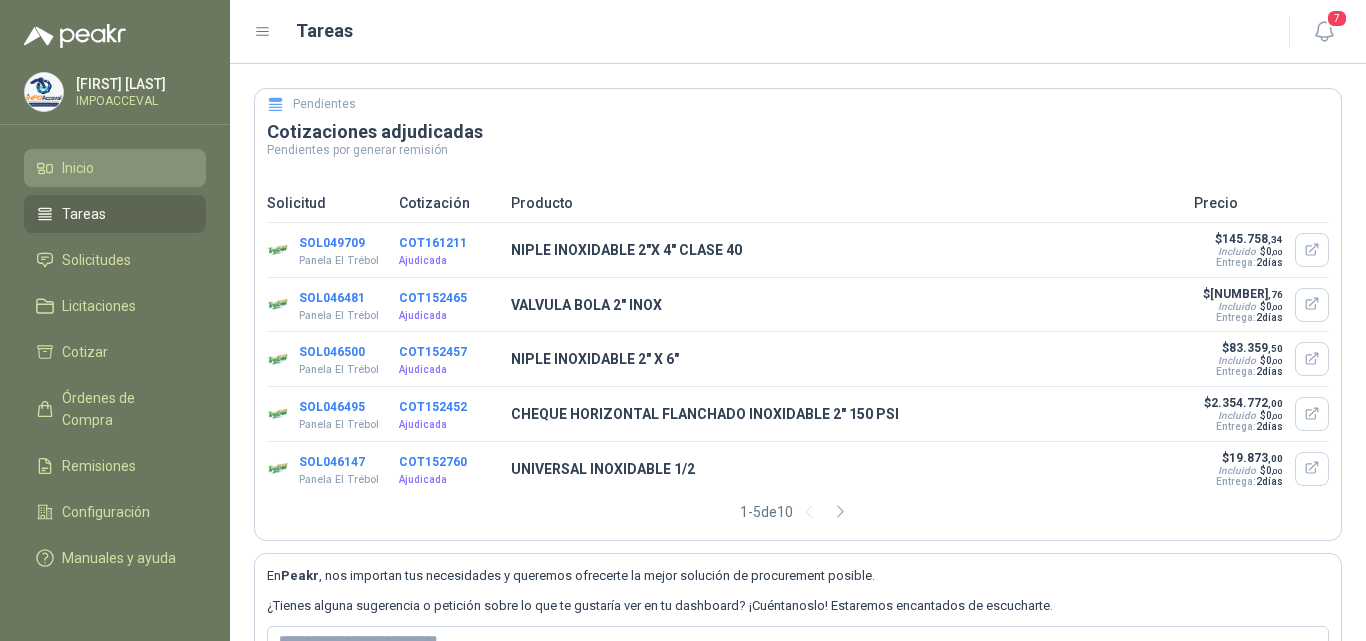 click on "Inicio" at bounding box center [78, 168] 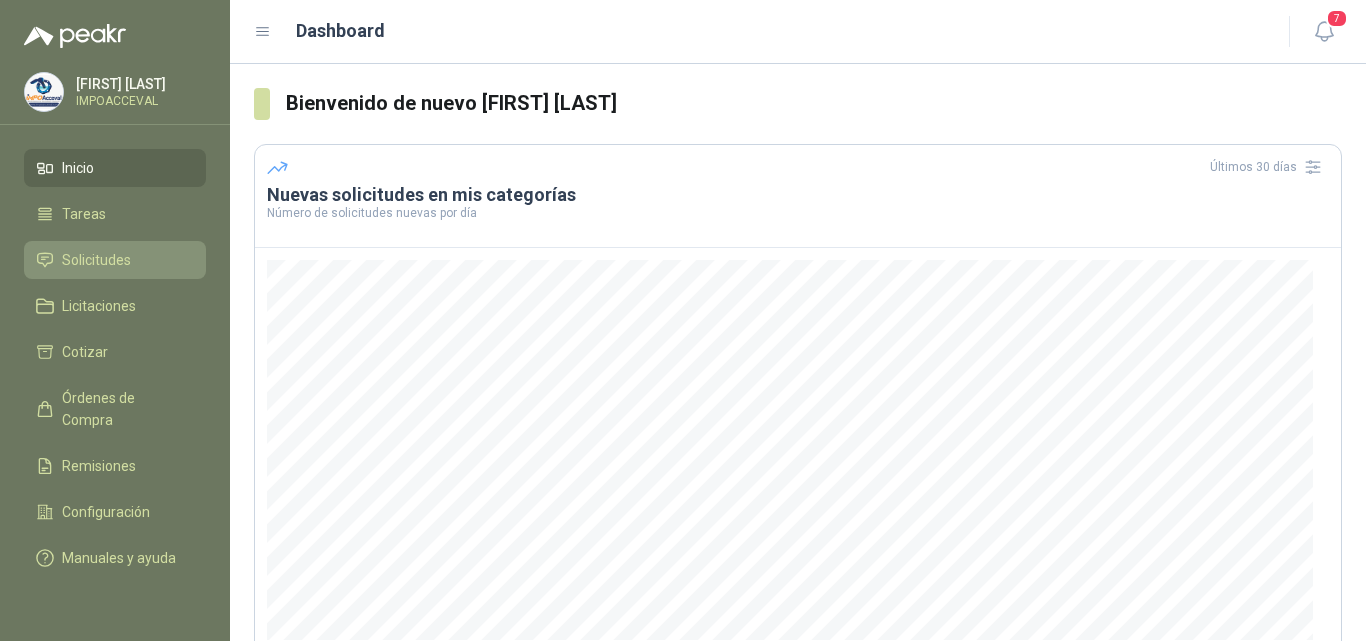 click on "Solicitudes" at bounding box center [96, 260] 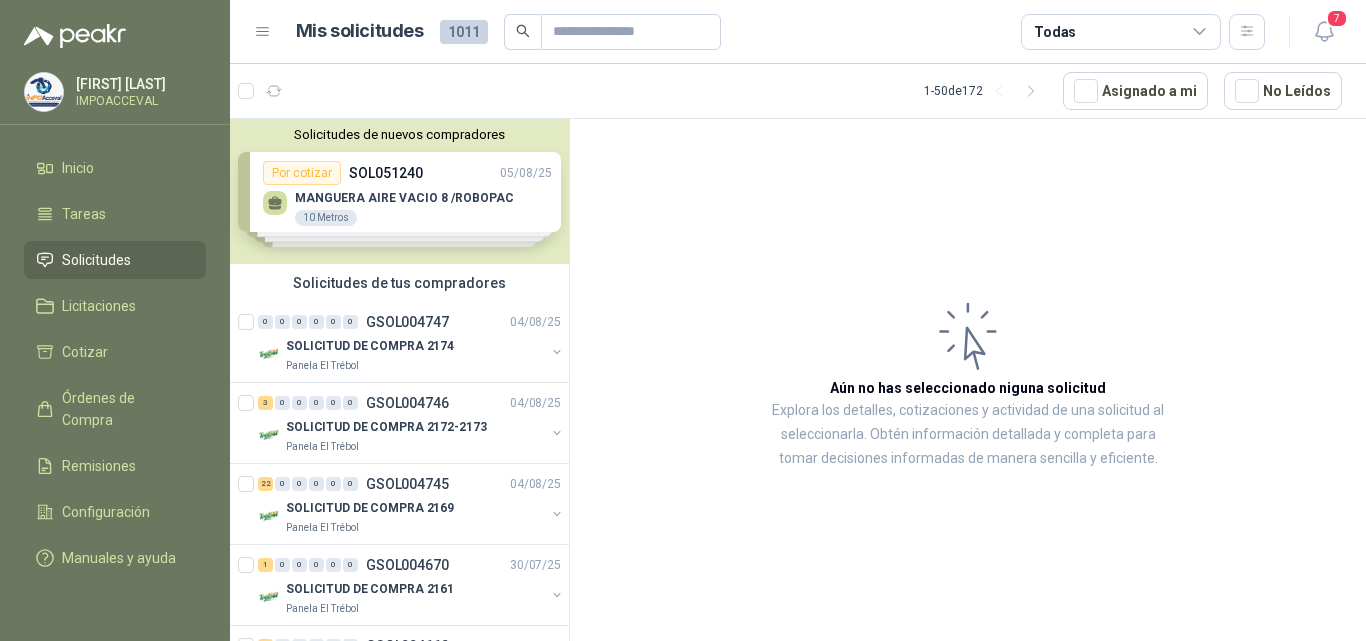 click on "Solicitudes de nuevos compradores Por cotizar SOL051240 [DATE]   MANGUERA AIRE VACIO 8 /ROBOPAC 10   Metros Por cotizar SOL051154 [DATE]   BARRA REDONDA DE NYLON 5 1   Metros Por cotizar SOL051173 [DATE]   VALVULA UNIVERSAL LISA GRIS PVC DE 2 10   Unidades Por cotizar SOL051130 [DATE]   JUNTAS FLEXIBLES METALICAS DE 4" 2   Unidades ¿Quieres recibir  cientos de solicitudes de compra  como estas todos los días? Agenda una reunión" at bounding box center (399, 191) 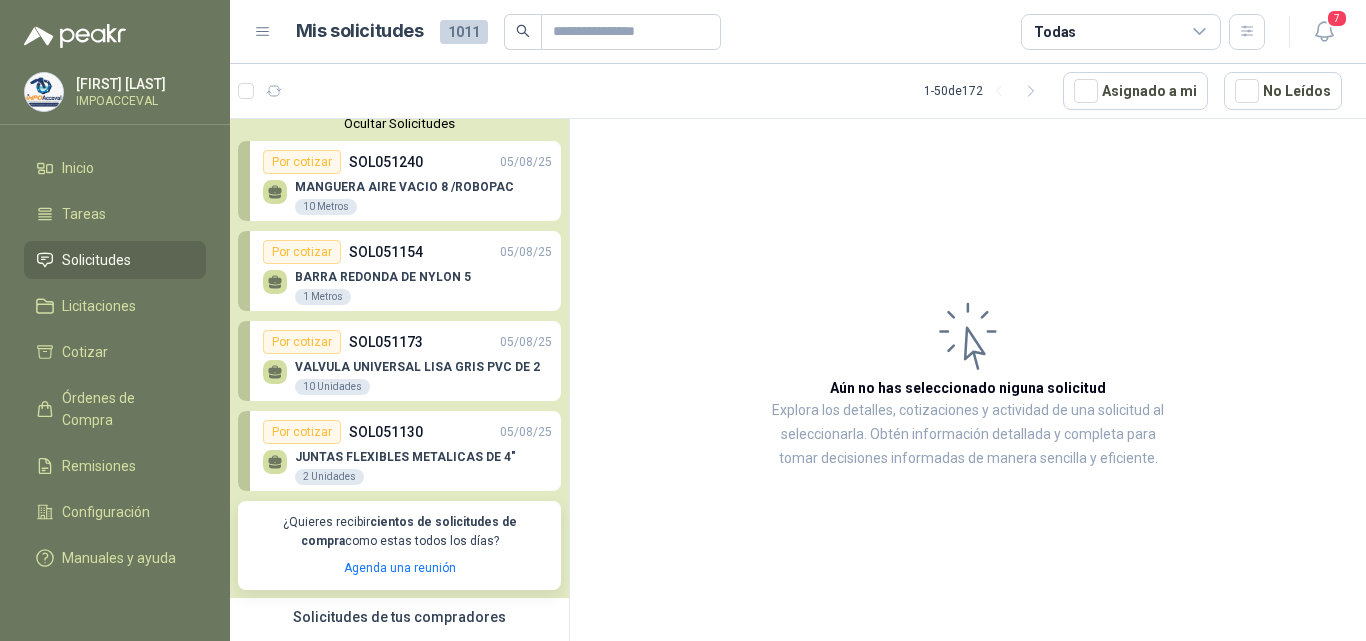 scroll, scrollTop: 0, scrollLeft: 0, axis: both 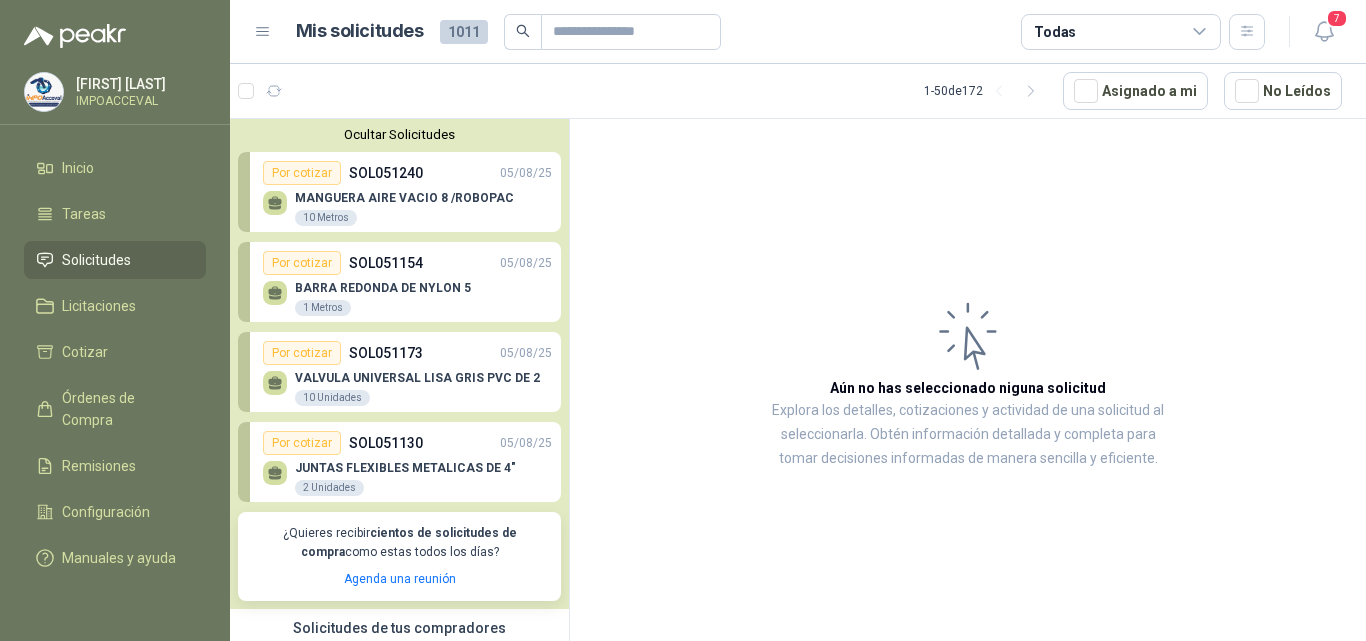click on "Por cotizar SOL051240 [DATE]" at bounding box center [407, 173] 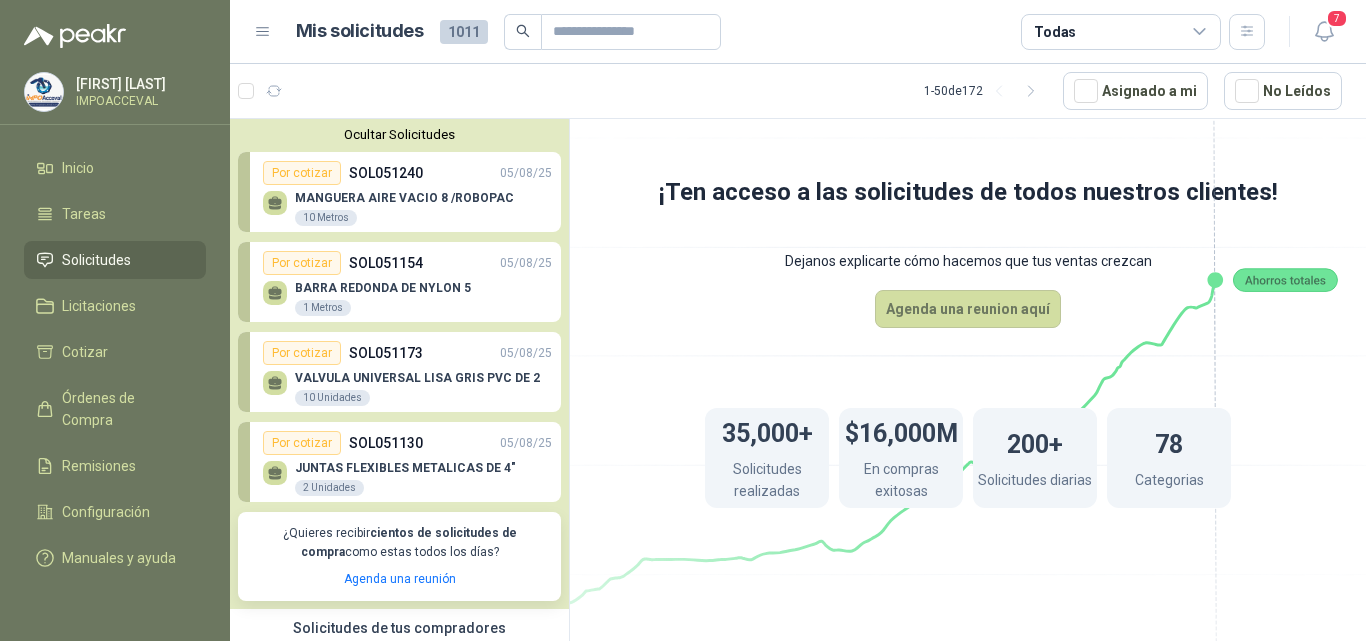 click on "Solicitudes" at bounding box center [96, 260] 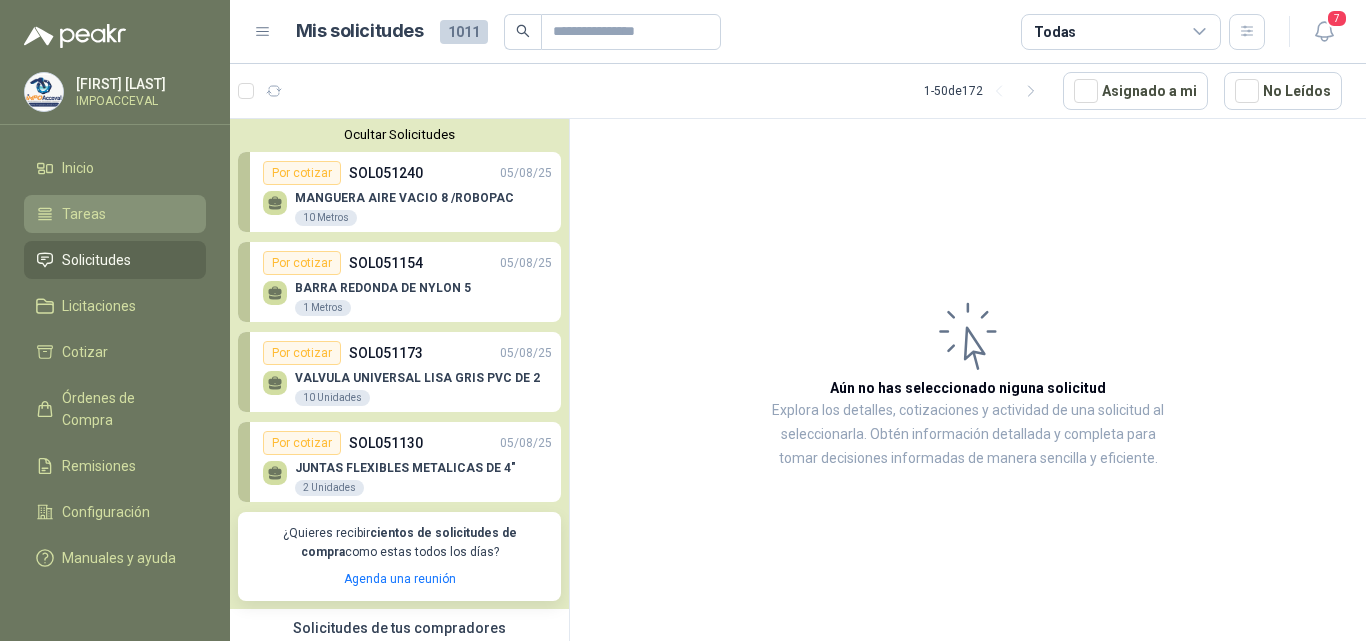click on "Tareas" at bounding box center (115, 214) 